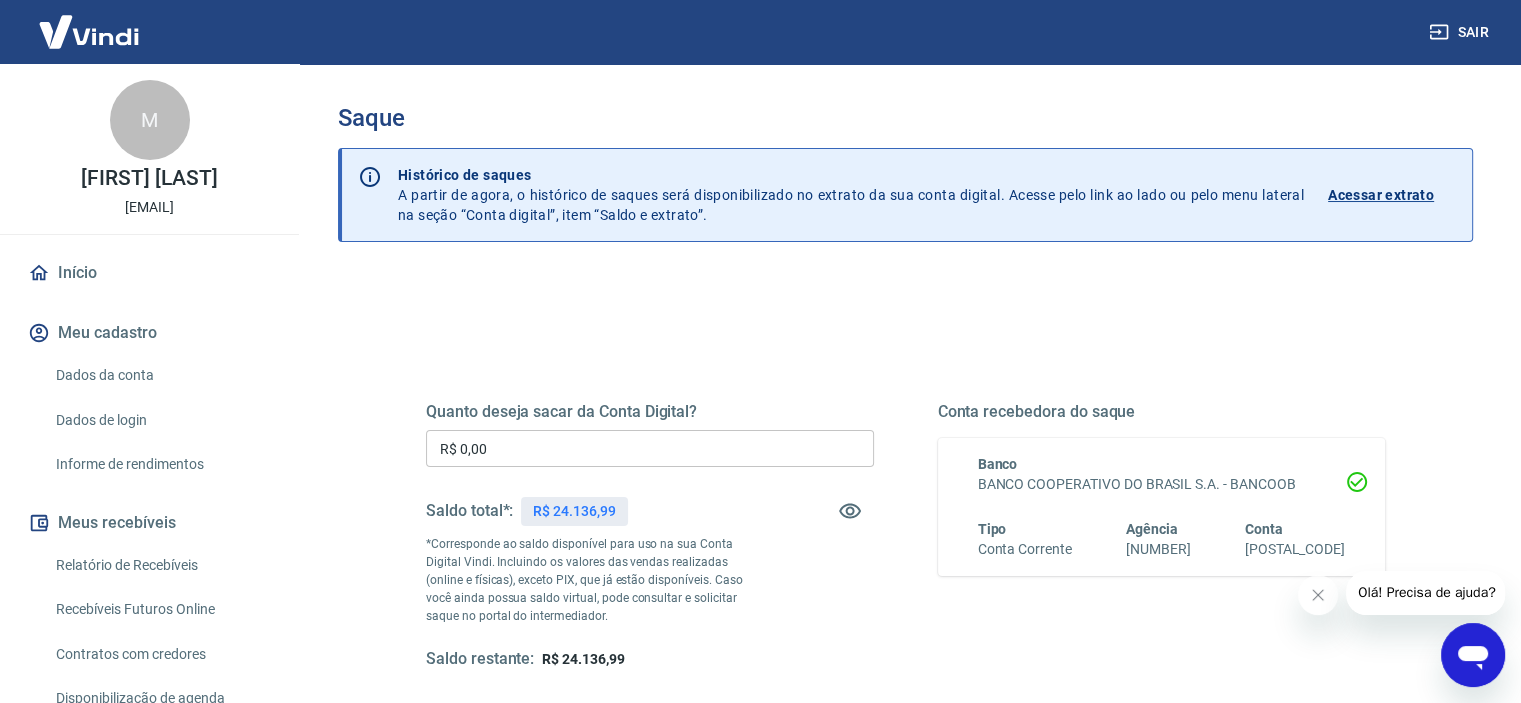 scroll, scrollTop: 0, scrollLeft: 0, axis: both 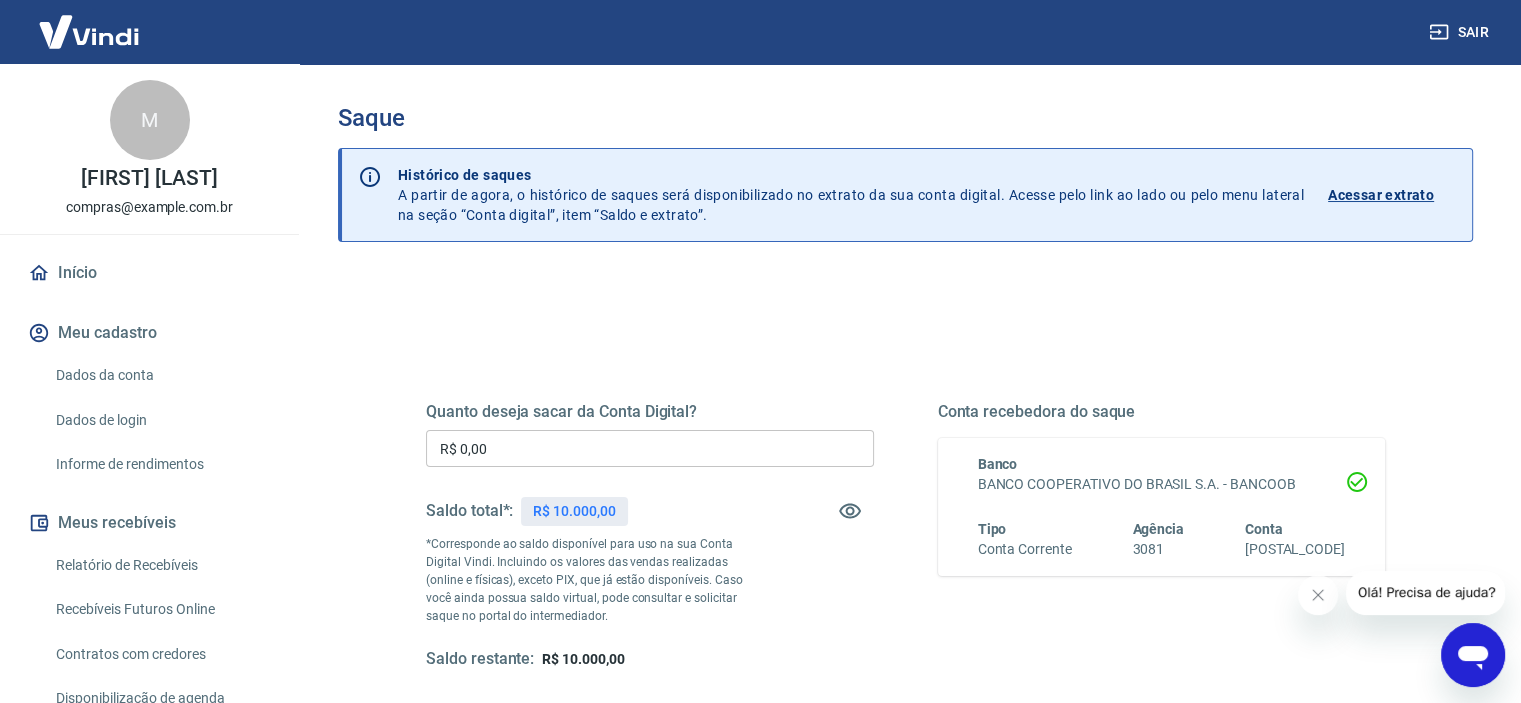 click on "R$ 0,00" at bounding box center [650, 448] 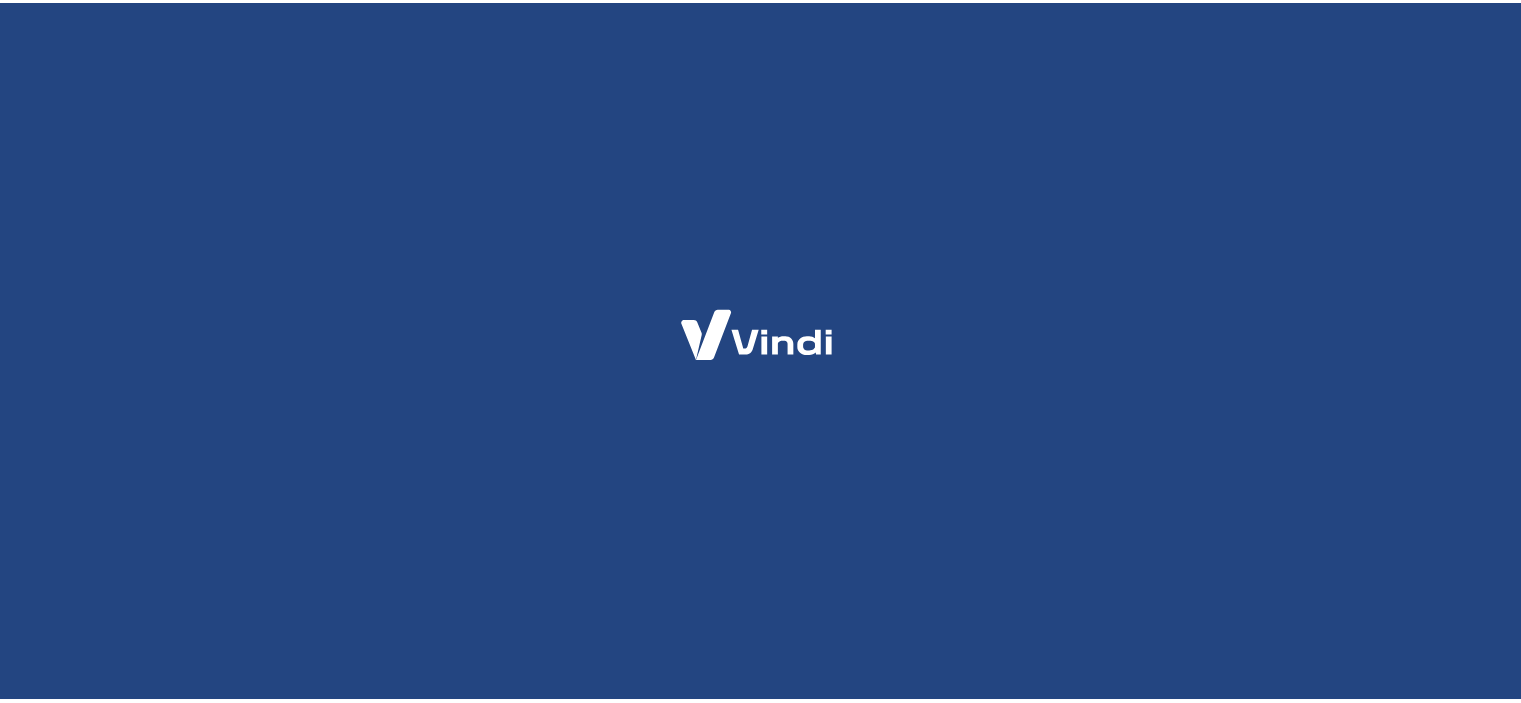 scroll, scrollTop: 0, scrollLeft: 0, axis: both 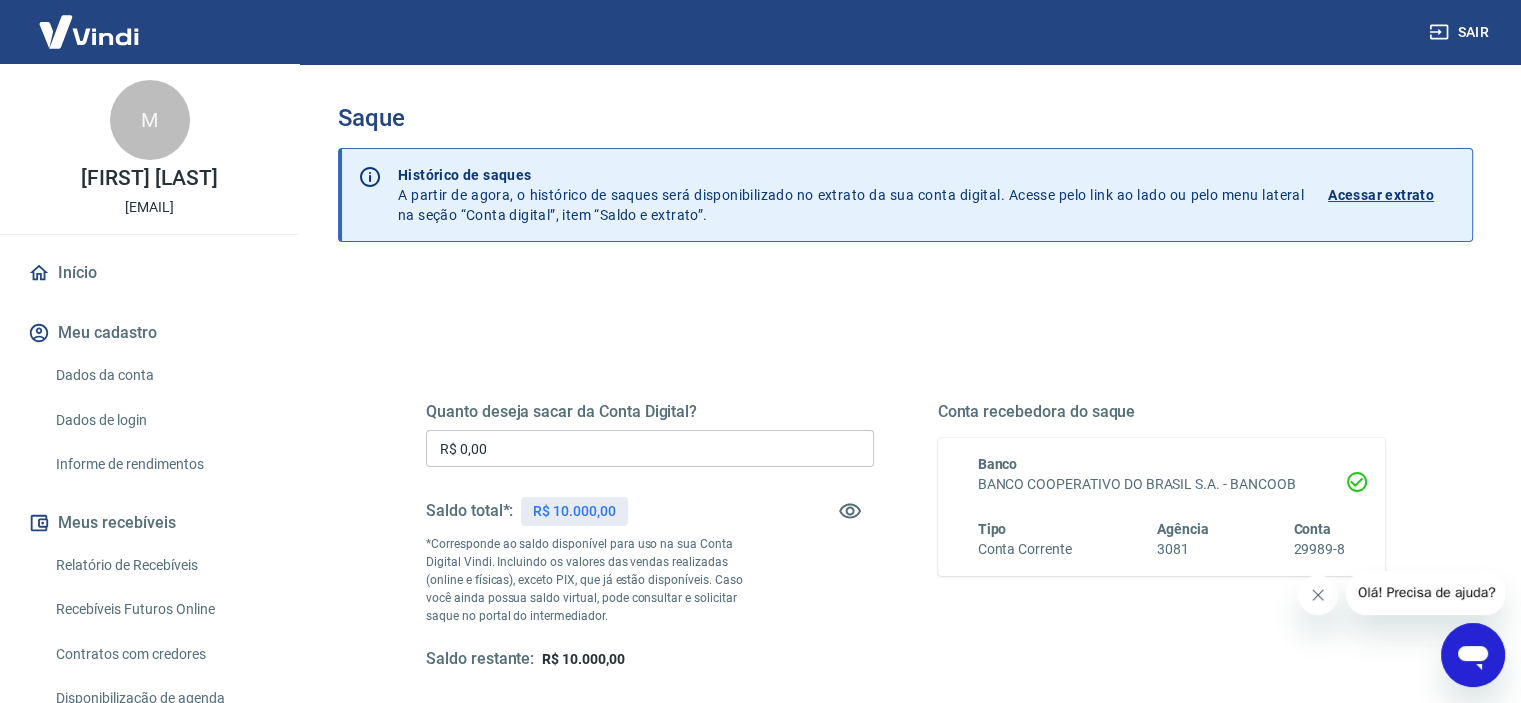 click 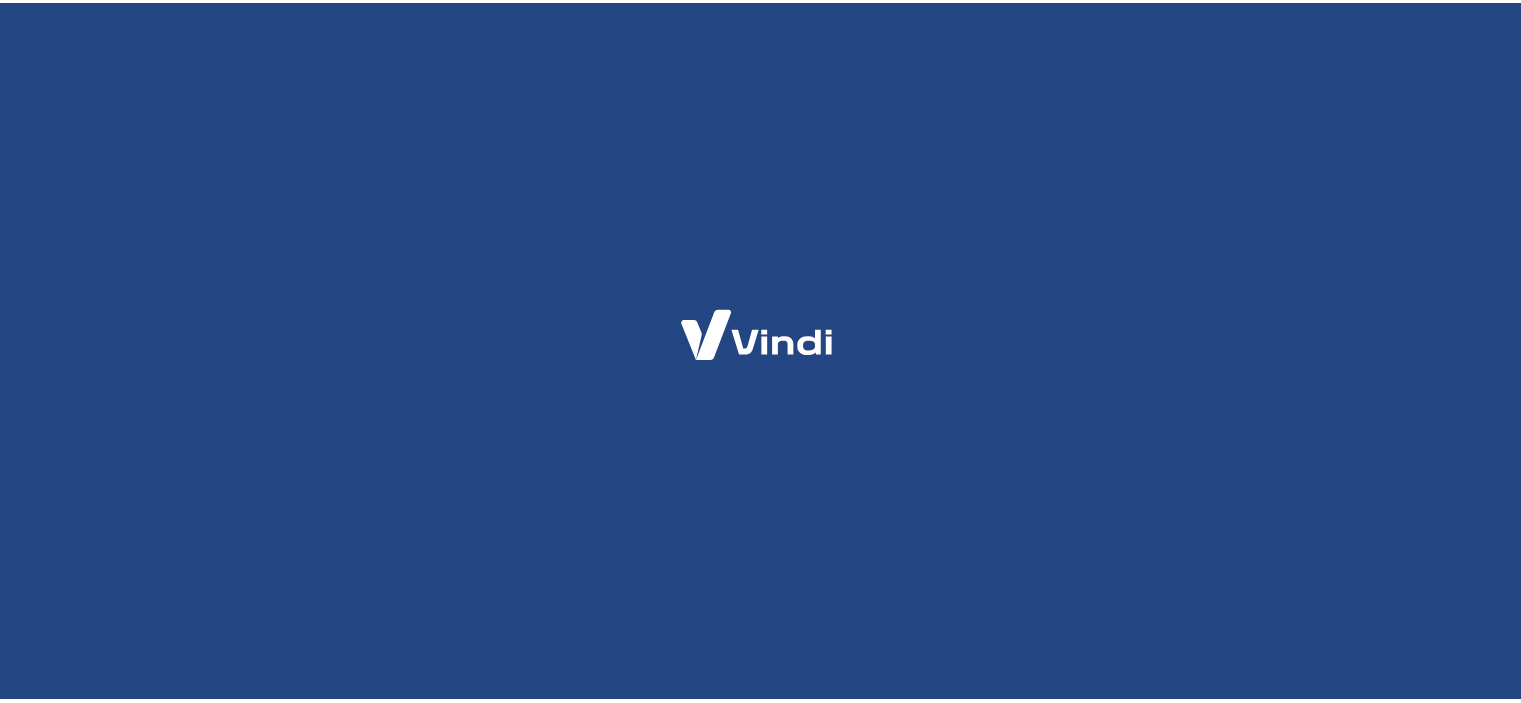 scroll, scrollTop: 0, scrollLeft: 0, axis: both 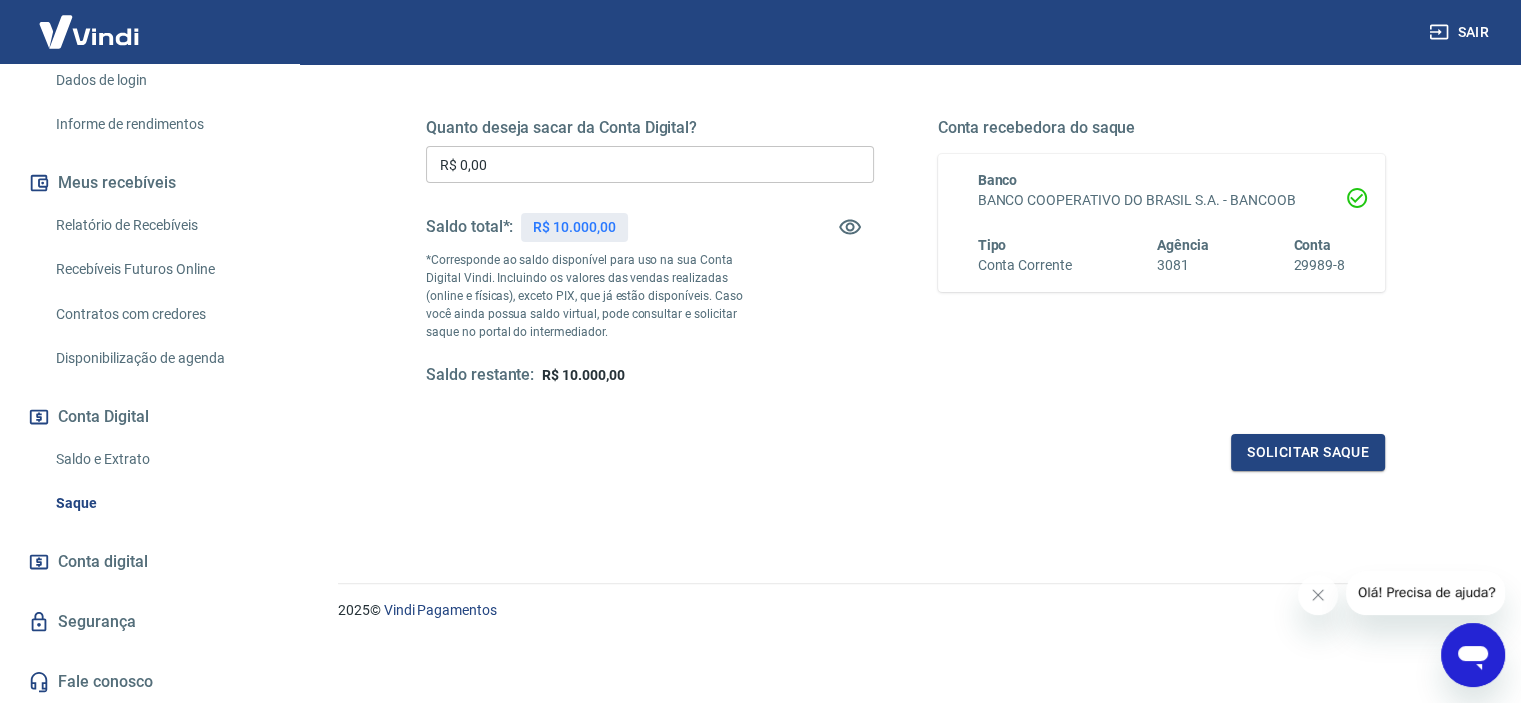 click on "Saldo e Extrato" at bounding box center (161, 459) 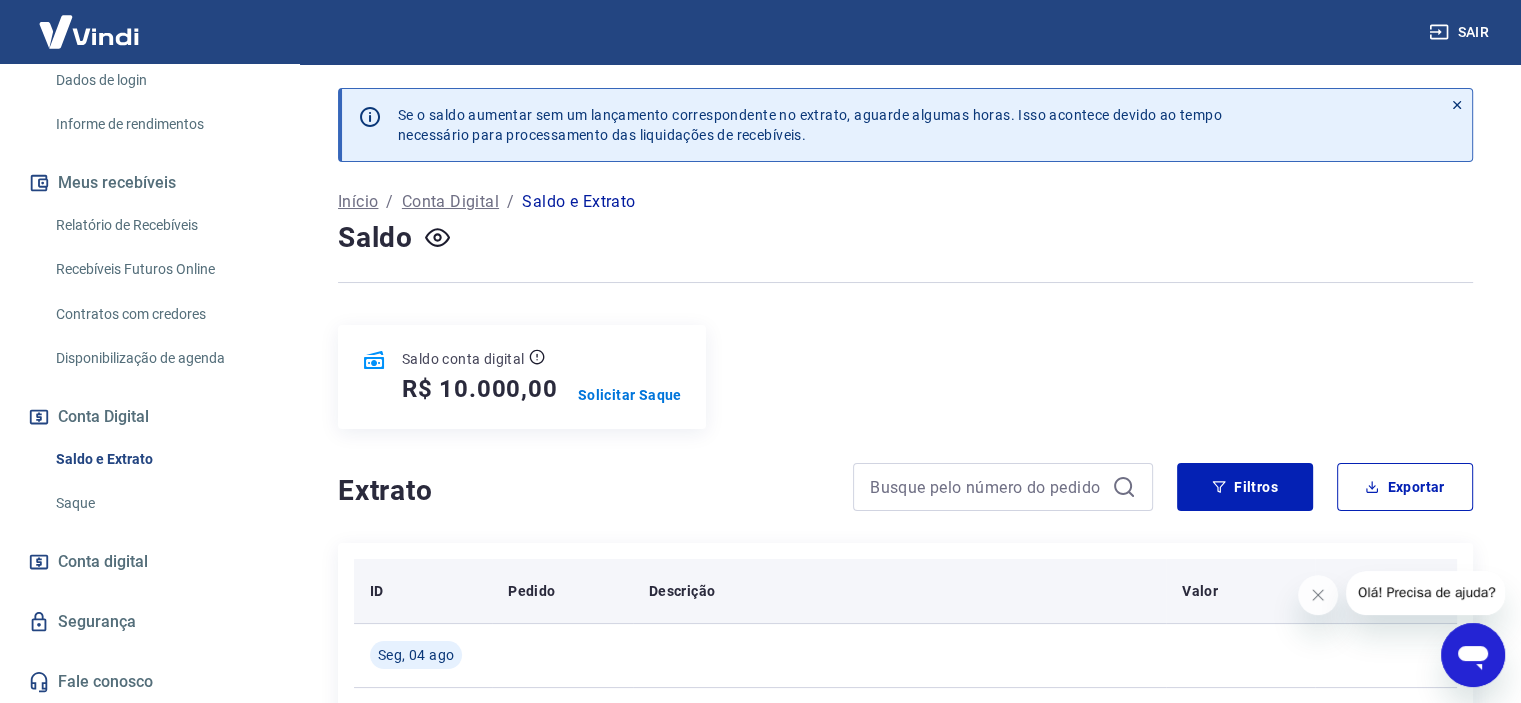 scroll, scrollTop: 333, scrollLeft: 0, axis: vertical 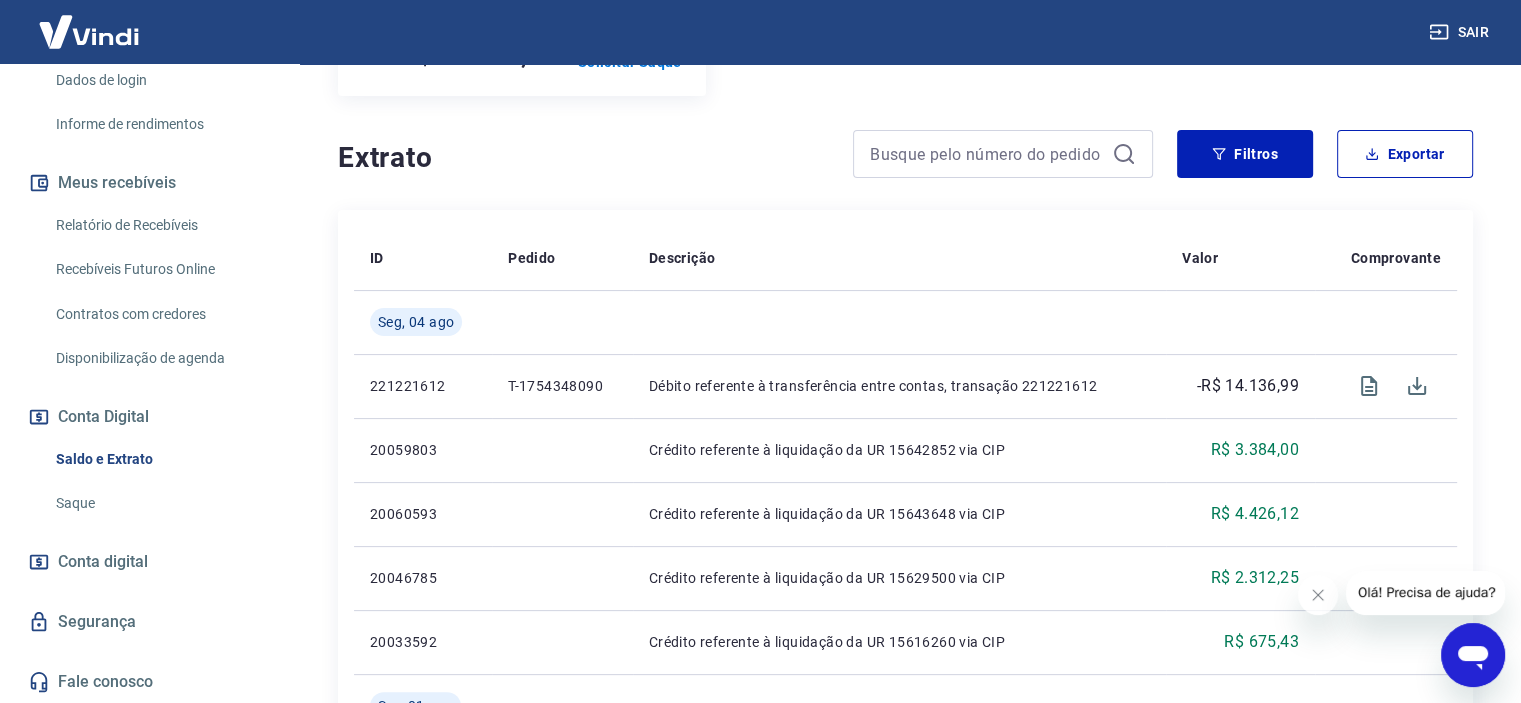 click on "Saque" at bounding box center [161, 503] 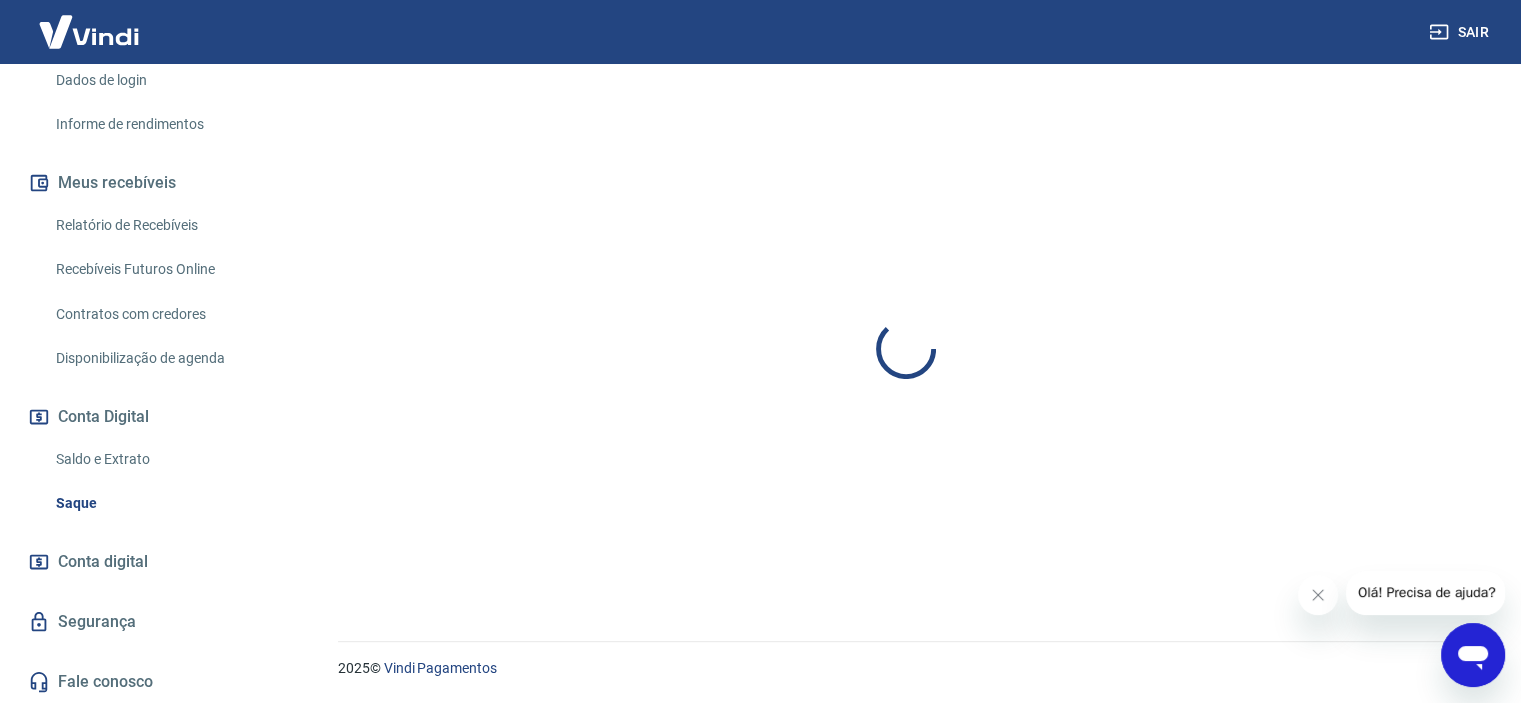 scroll, scrollTop: 0, scrollLeft: 0, axis: both 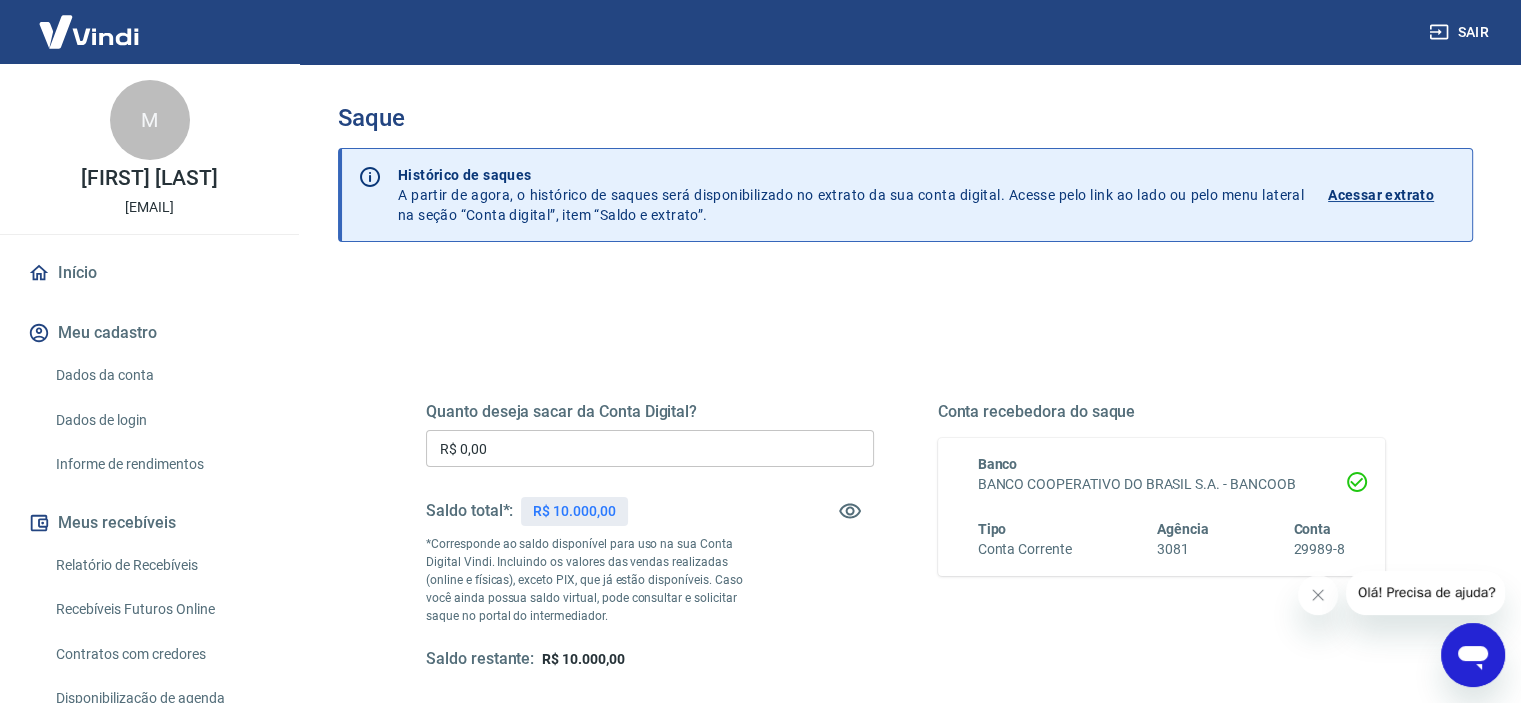 click on "compras@soldatellieletro.com.br" at bounding box center [149, 207] 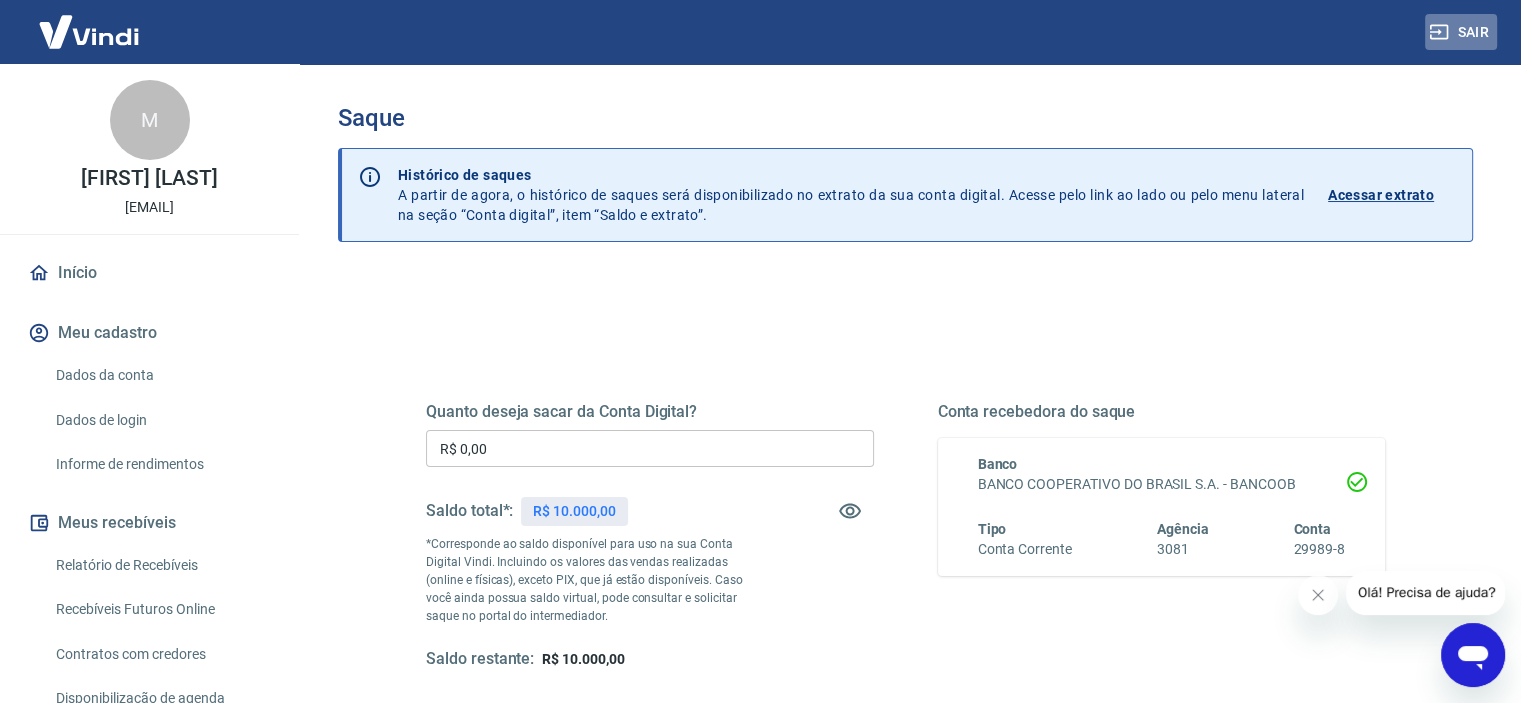 click on "Sair" at bounding box center [1461, 32] 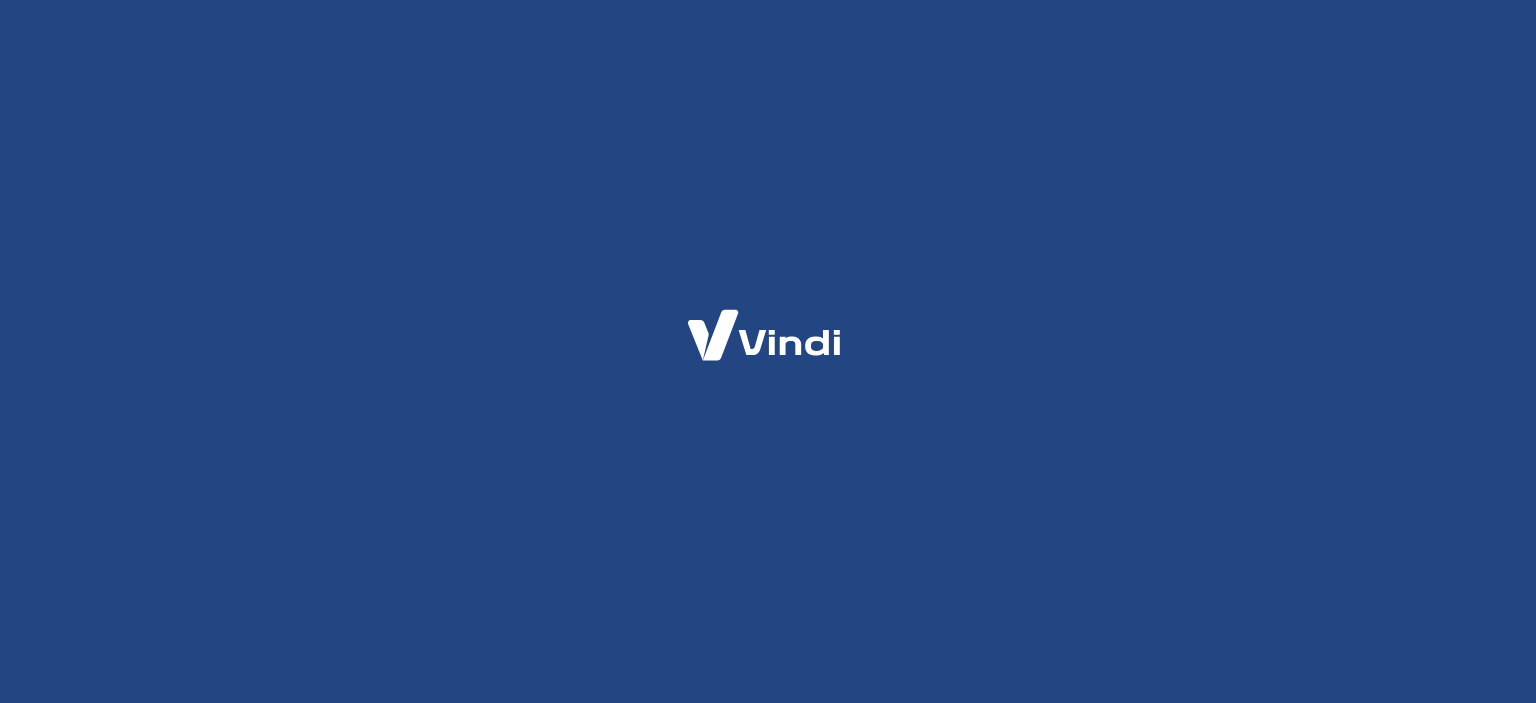 scroll, scrollTop: 0, scrollLeft: 0, axis: both 